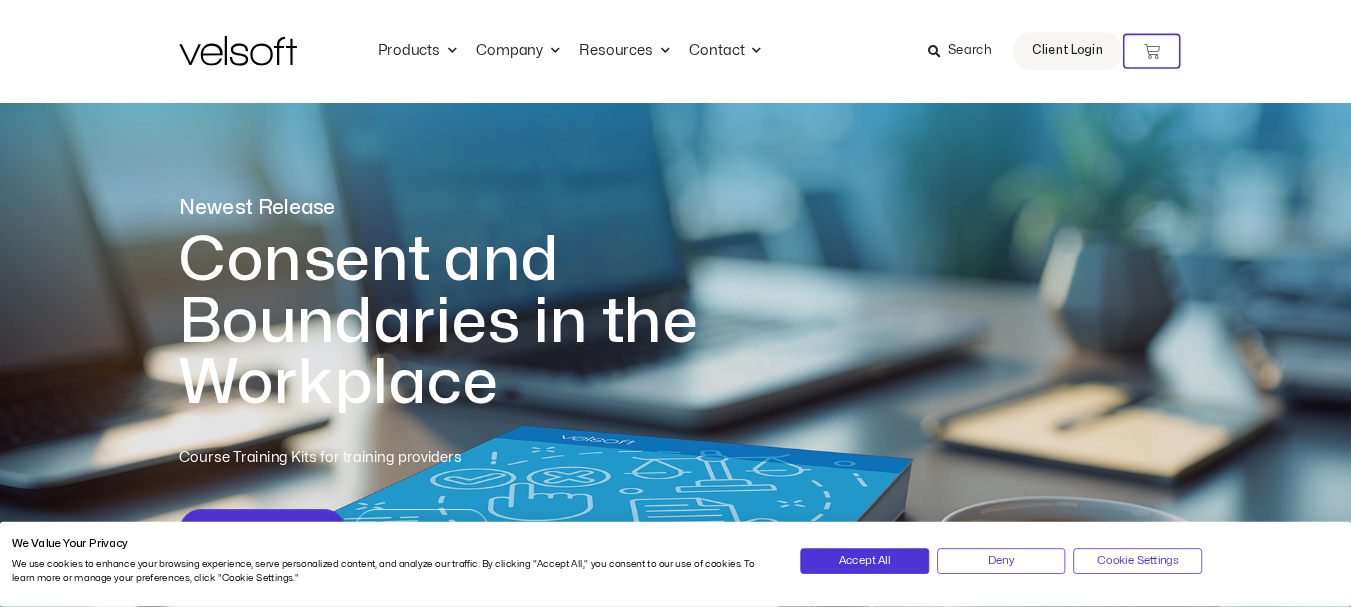 scroll, scrollTop: 0, scrollLeft: 0, axis: both 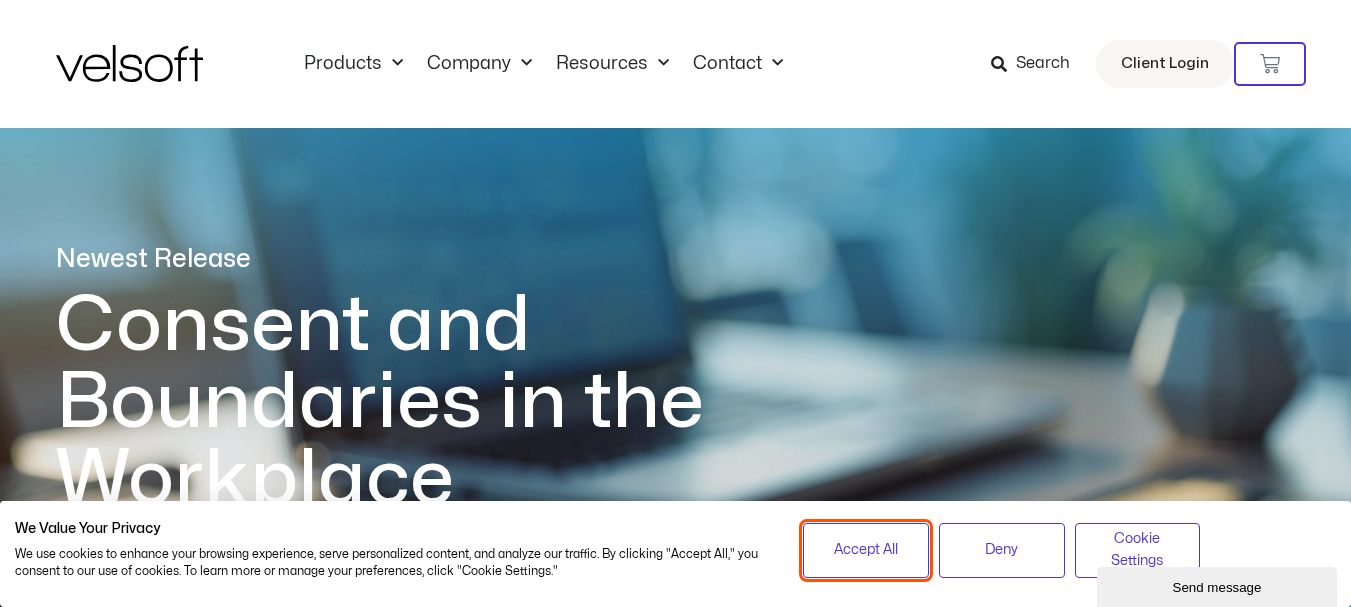 click on "Accept All" at bounding box center (866, 550) 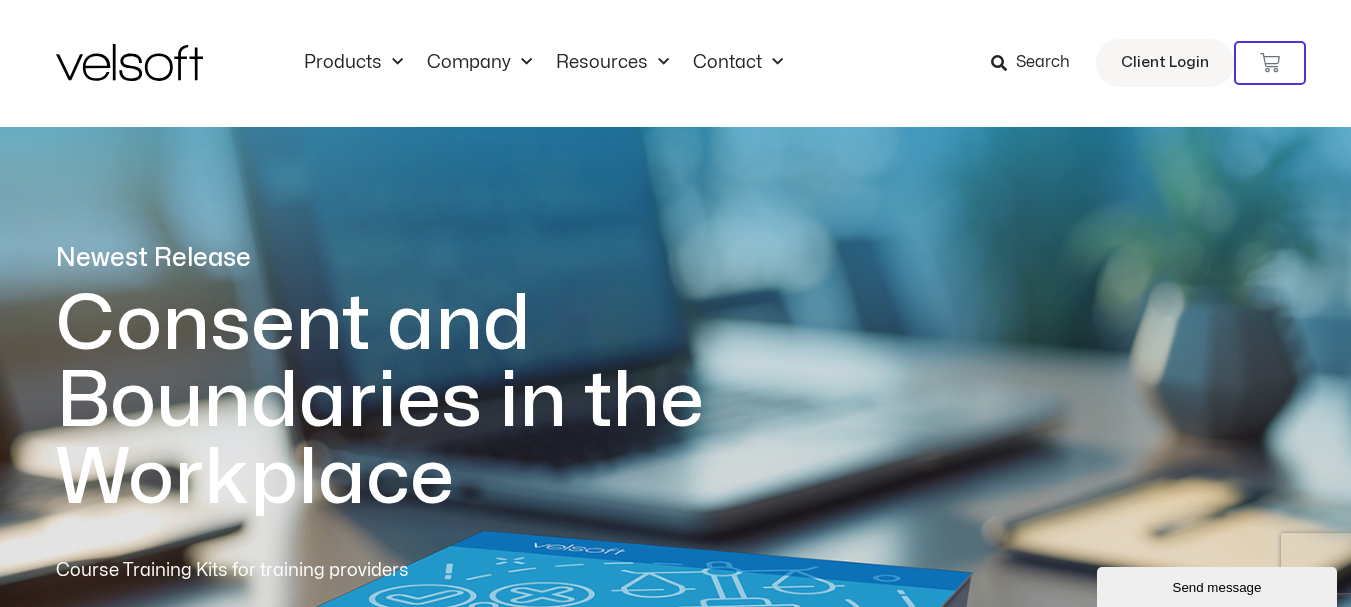 scroll, scrollTop: 0, scrollLeft: 0, axis: both 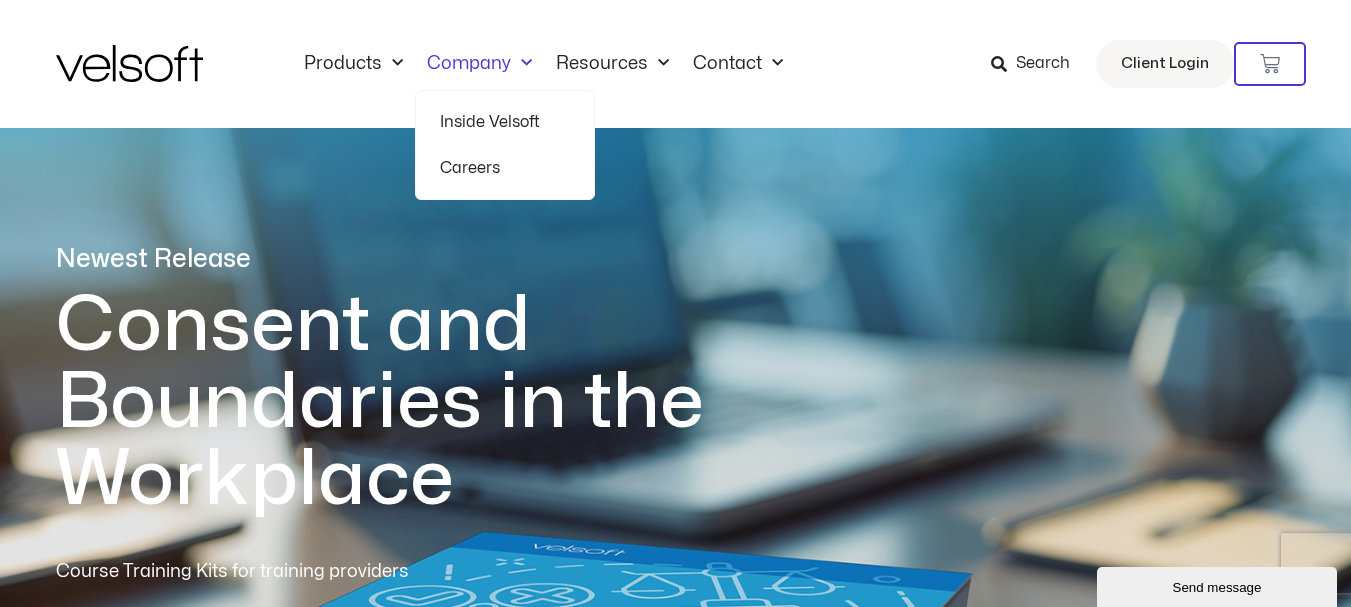click 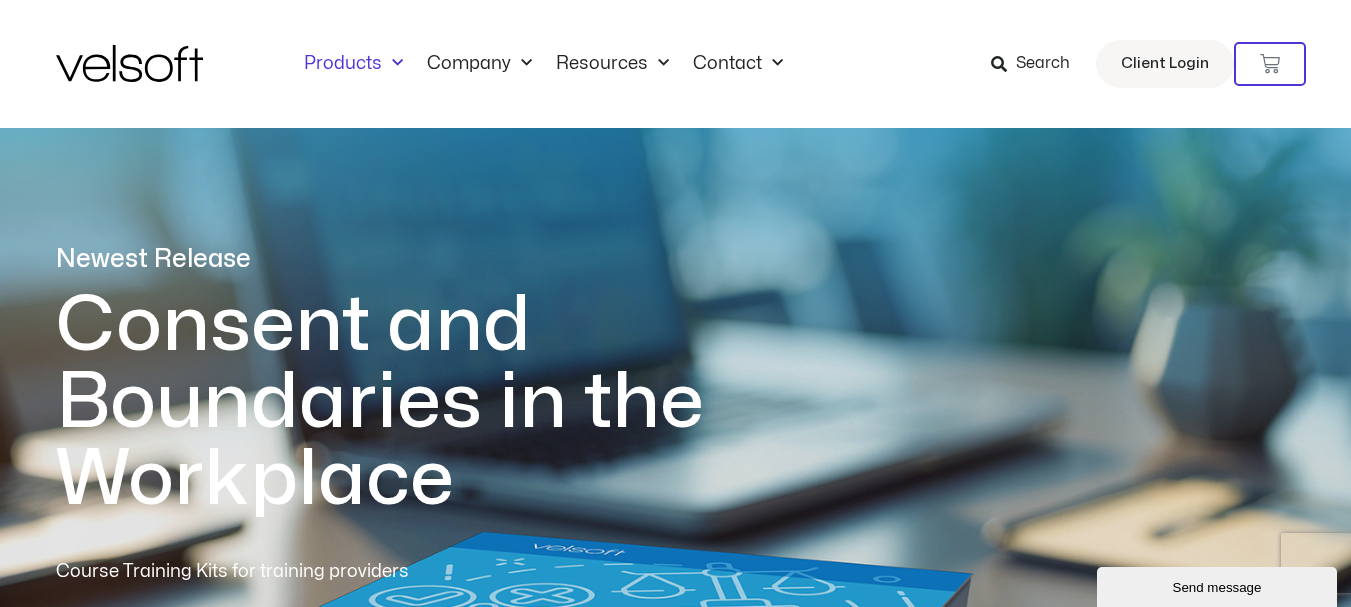 click on "Products" 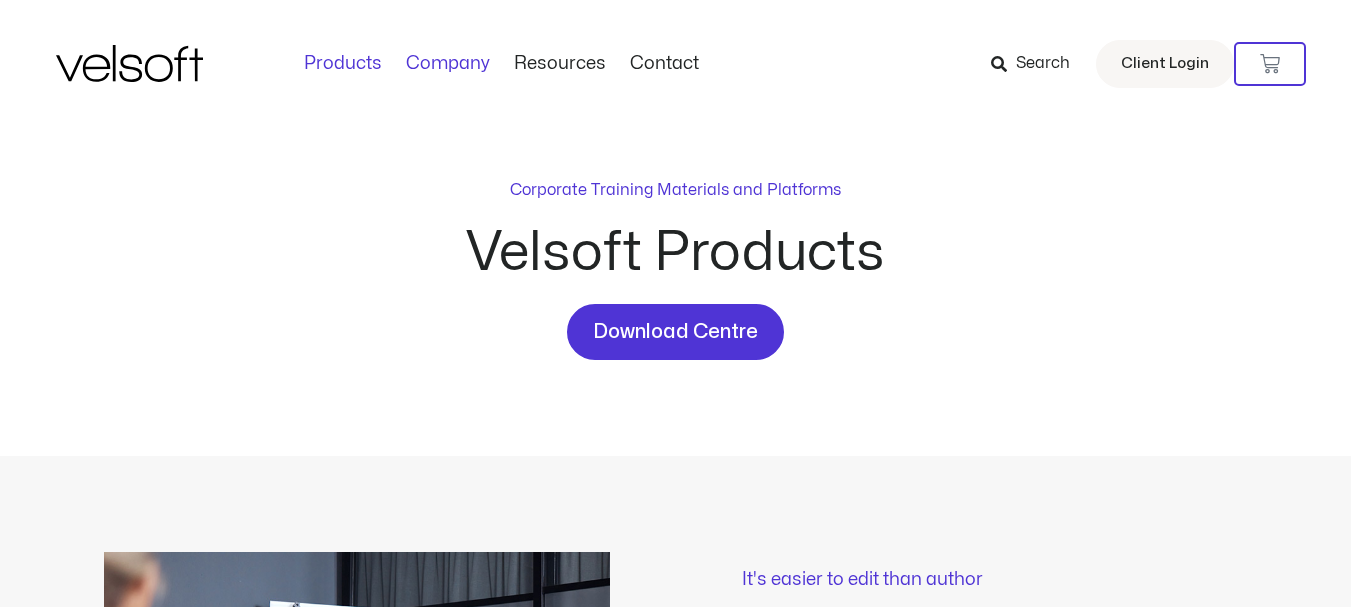 scroll, scrollTop: 0, scrollLeft: 0, axis: both 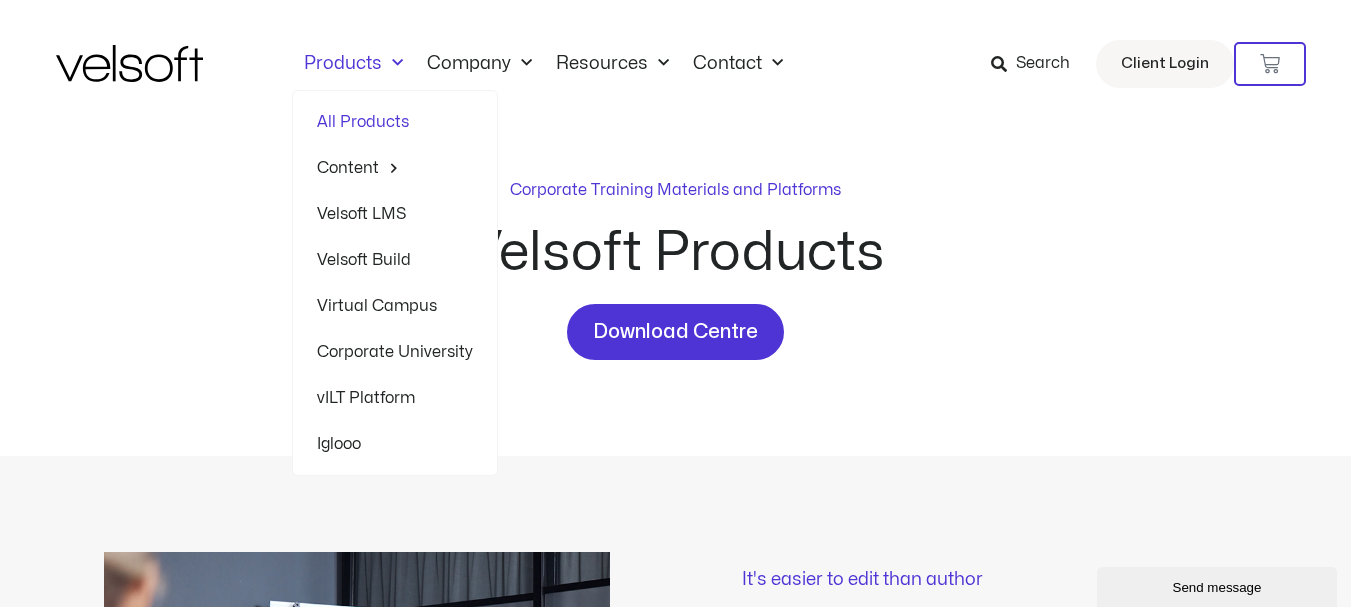 click on "Products" 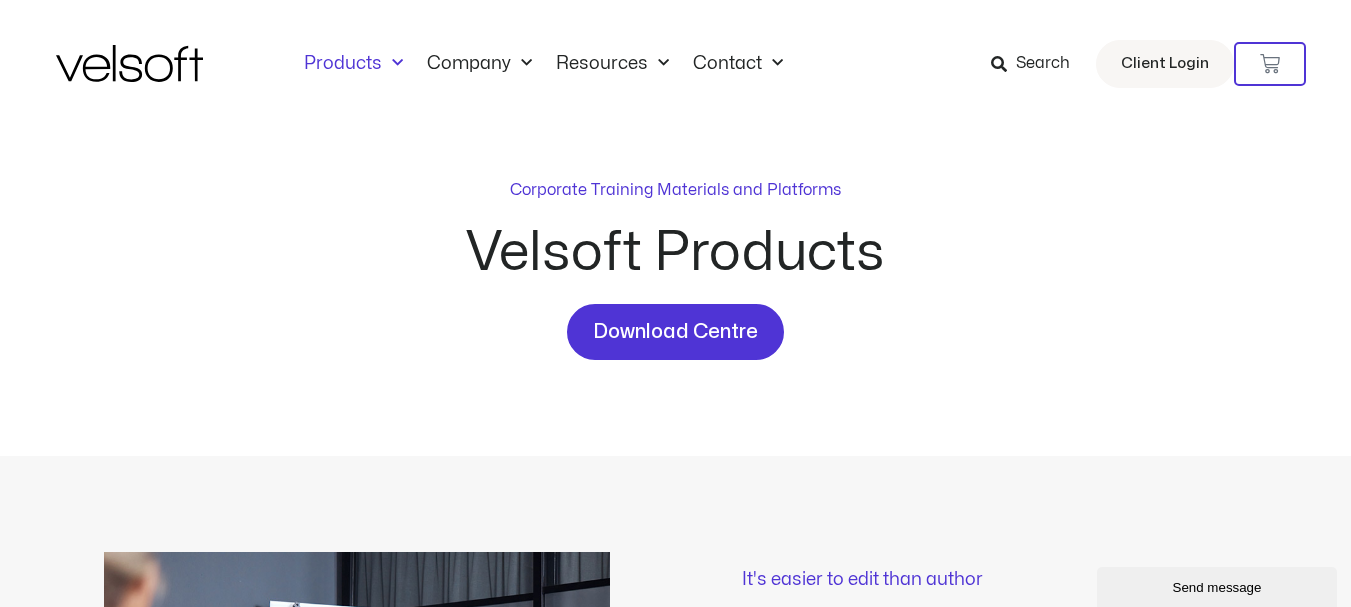click on "Products" 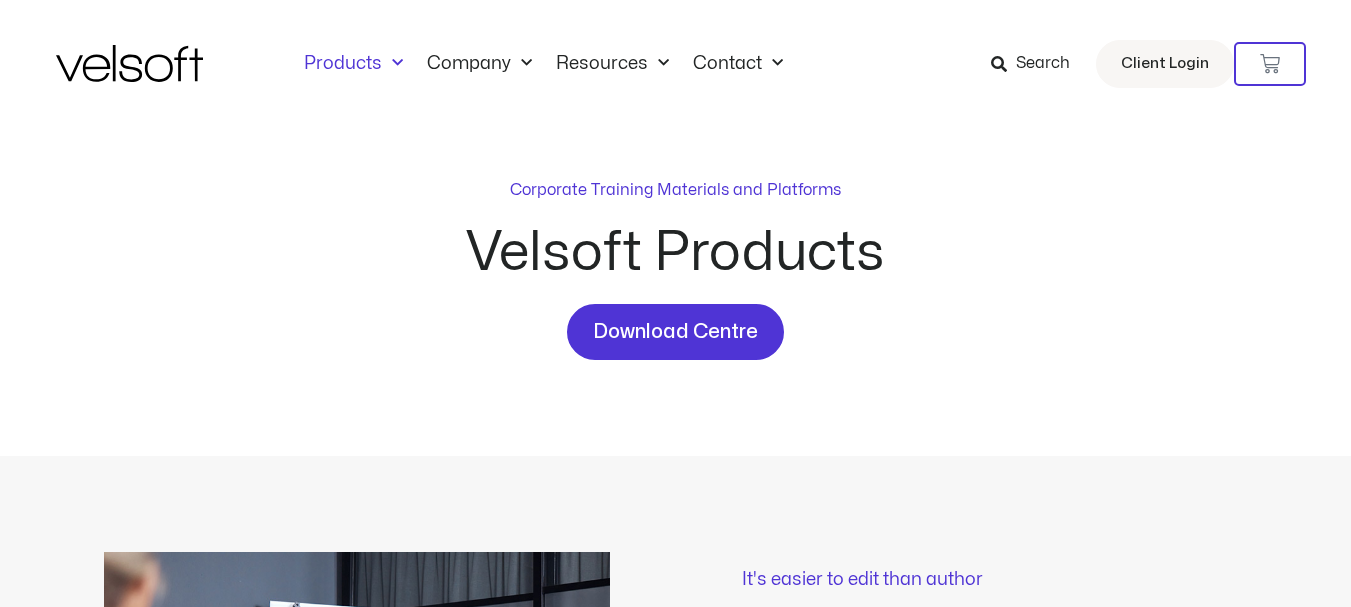 scroll, scrollTop: 0, scrollLeft: 0, axis: both 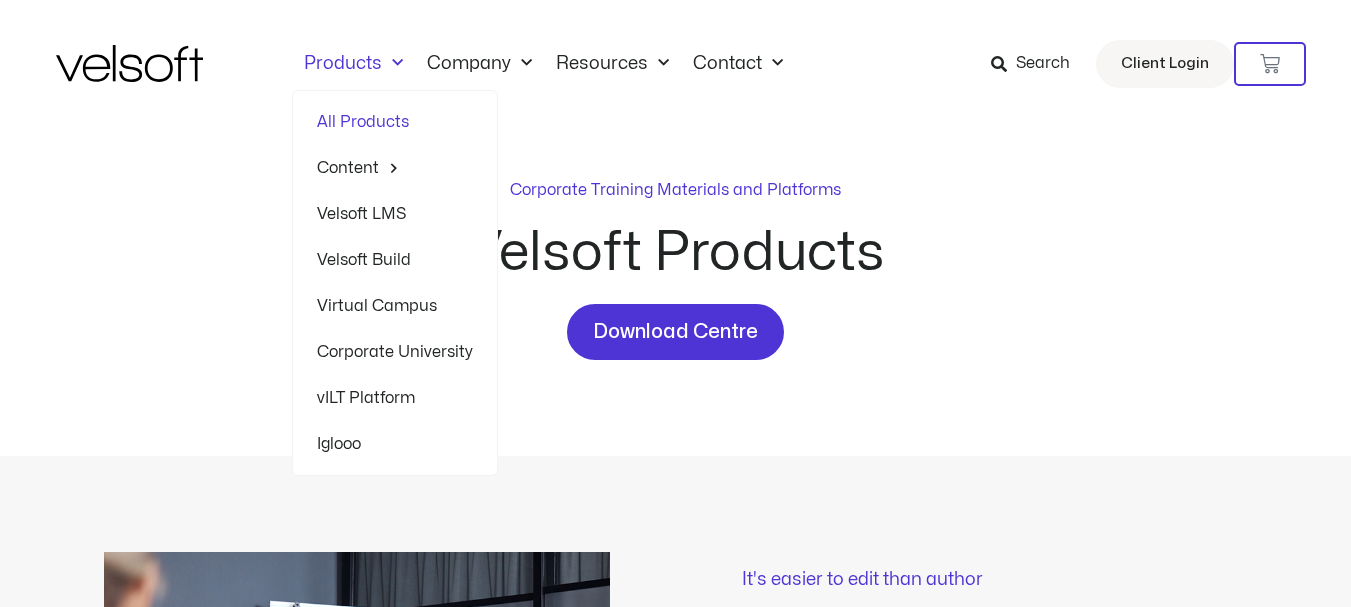 click on "Products" 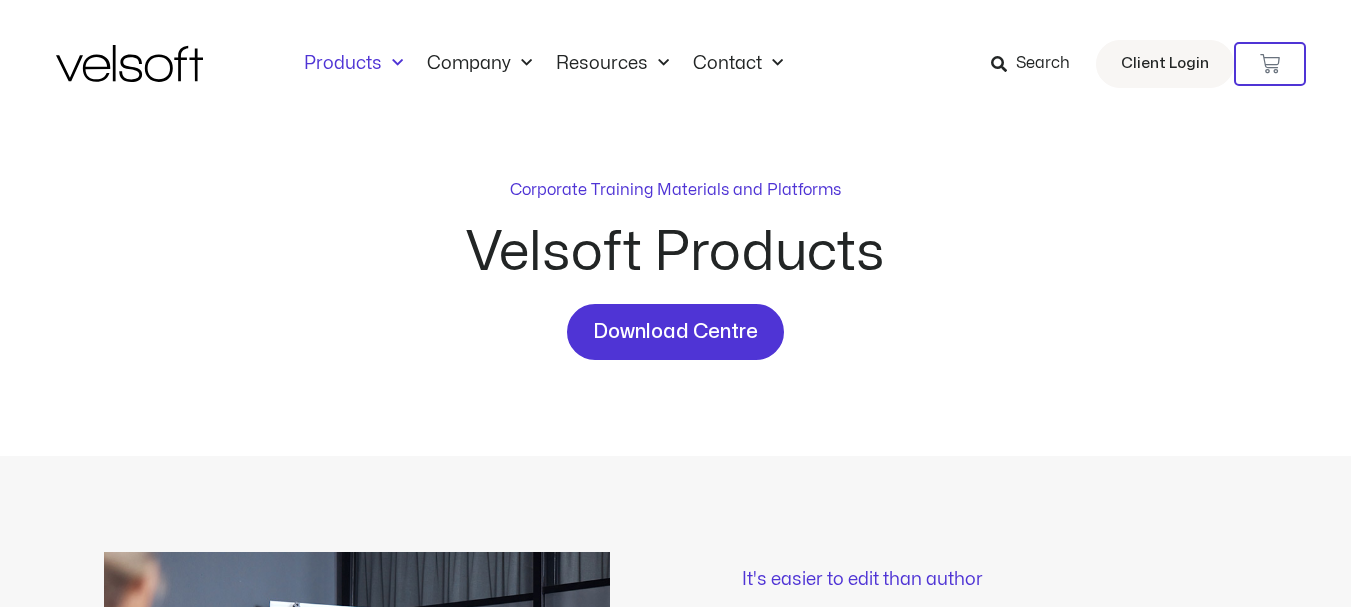 click 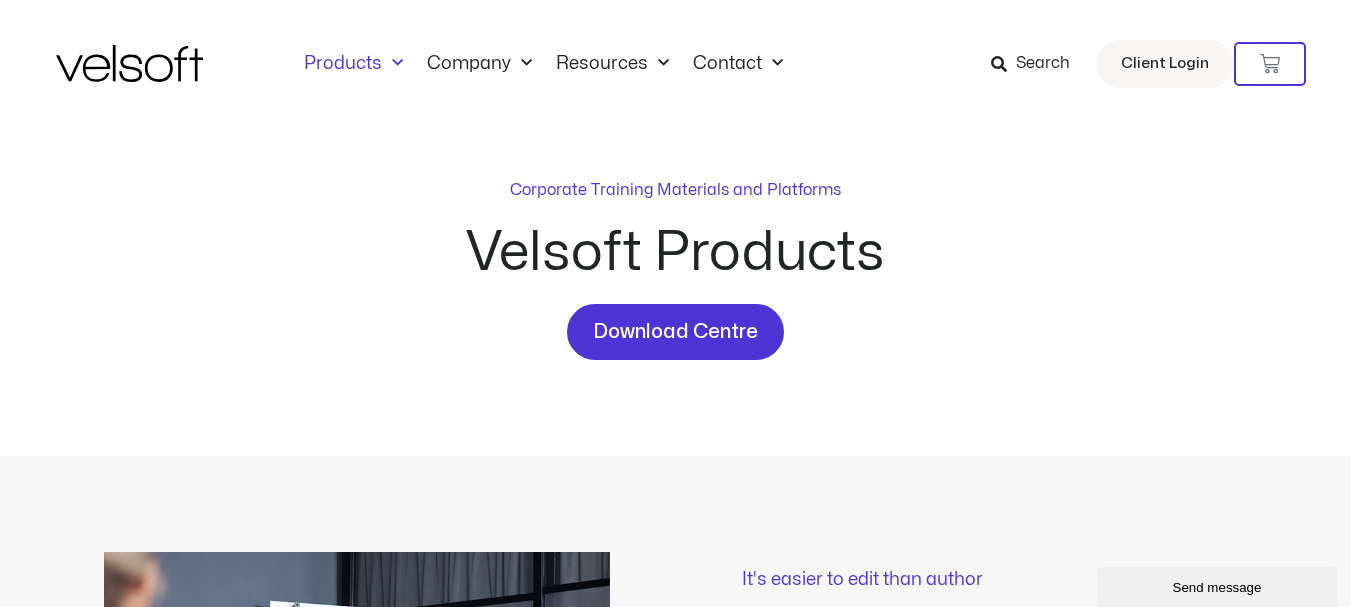 scroll, scrollTop: 0, scrollLeft: 0, axis: both 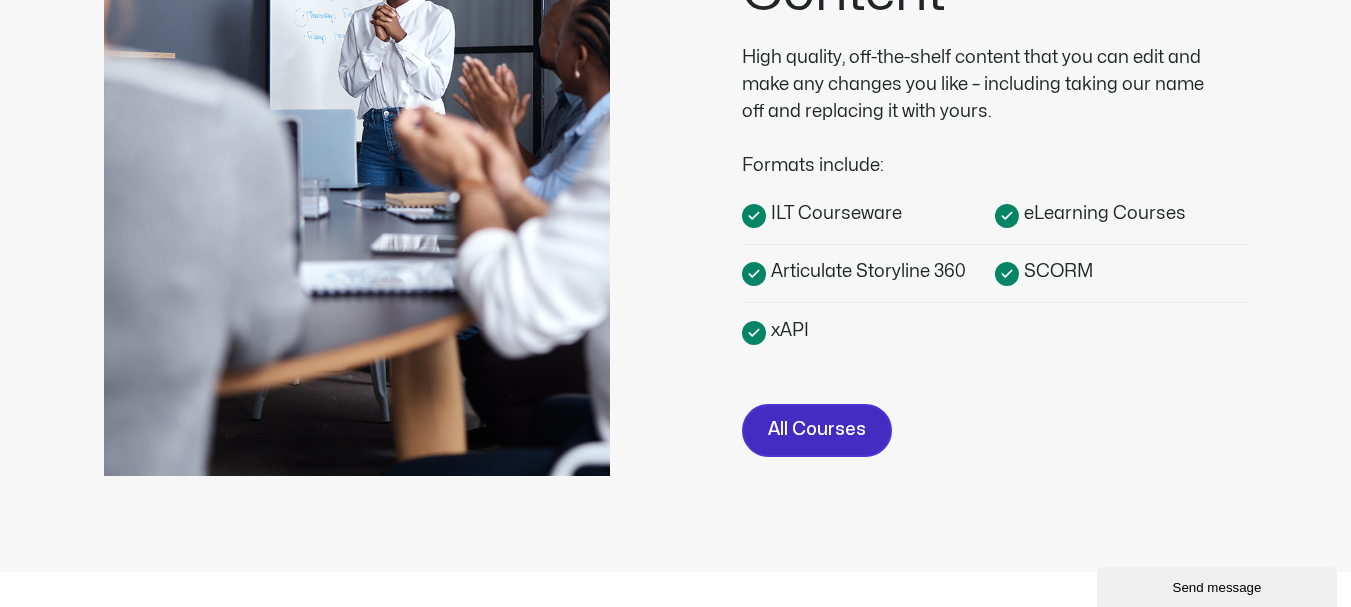 click on "All Courses" at bounding box center [817, 430] 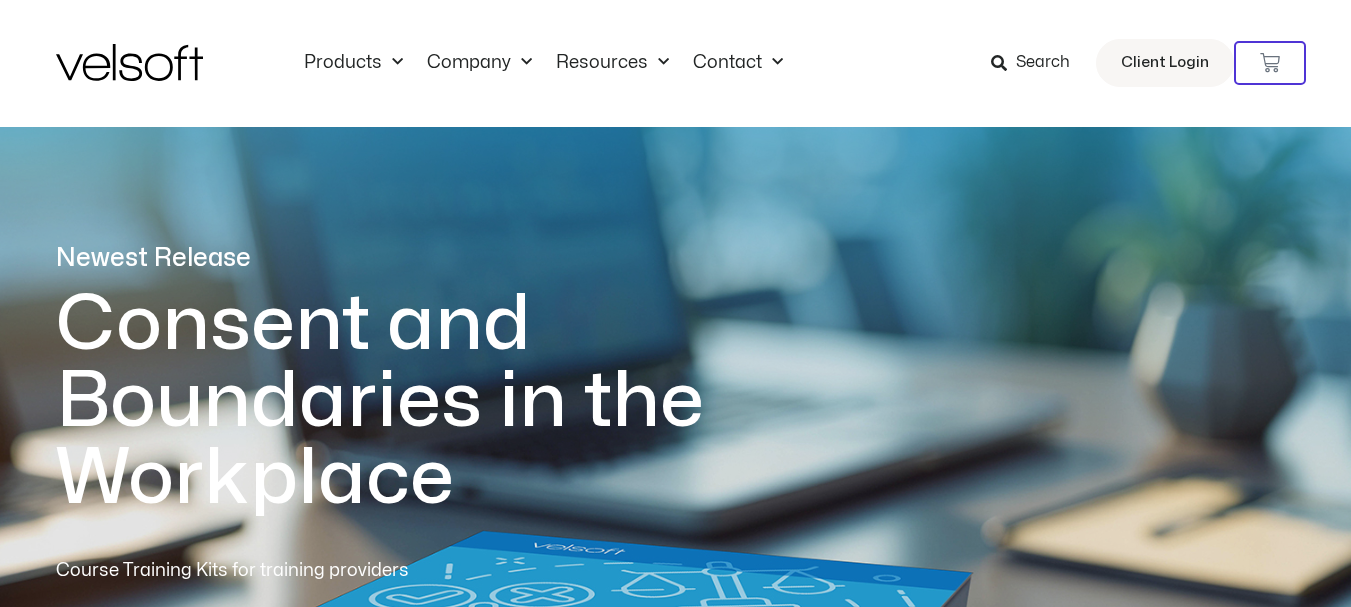 scroll, scrollTop: 162, scrollLeft: 0, axis: vertical 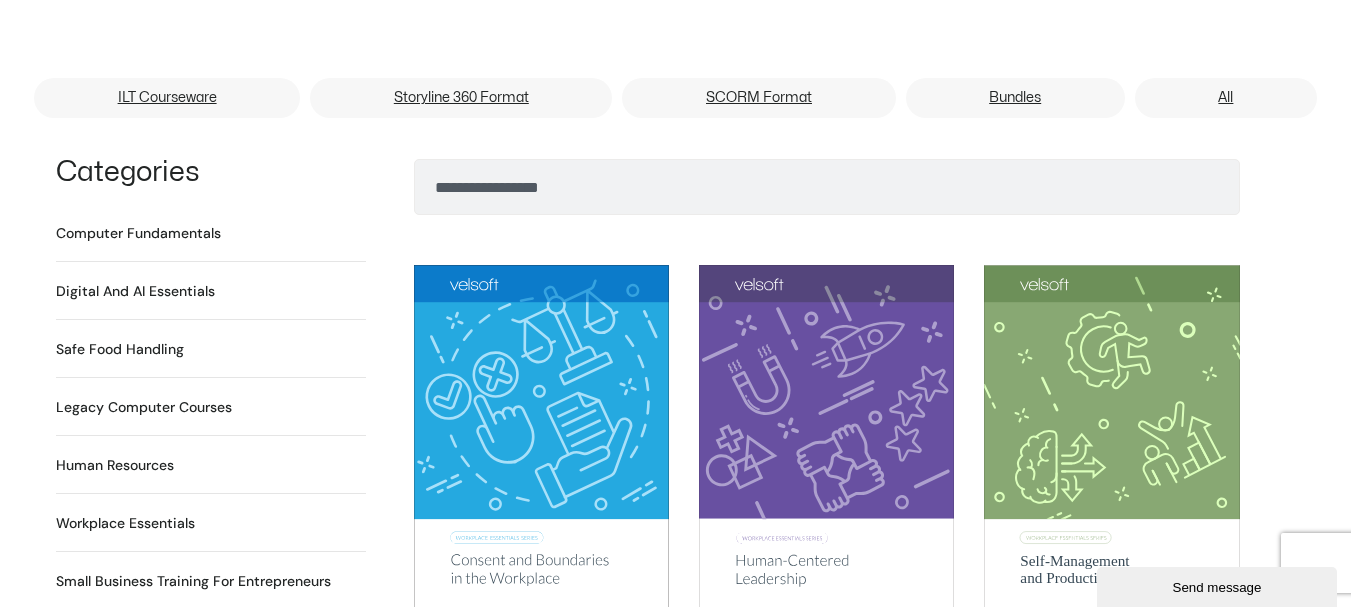 click 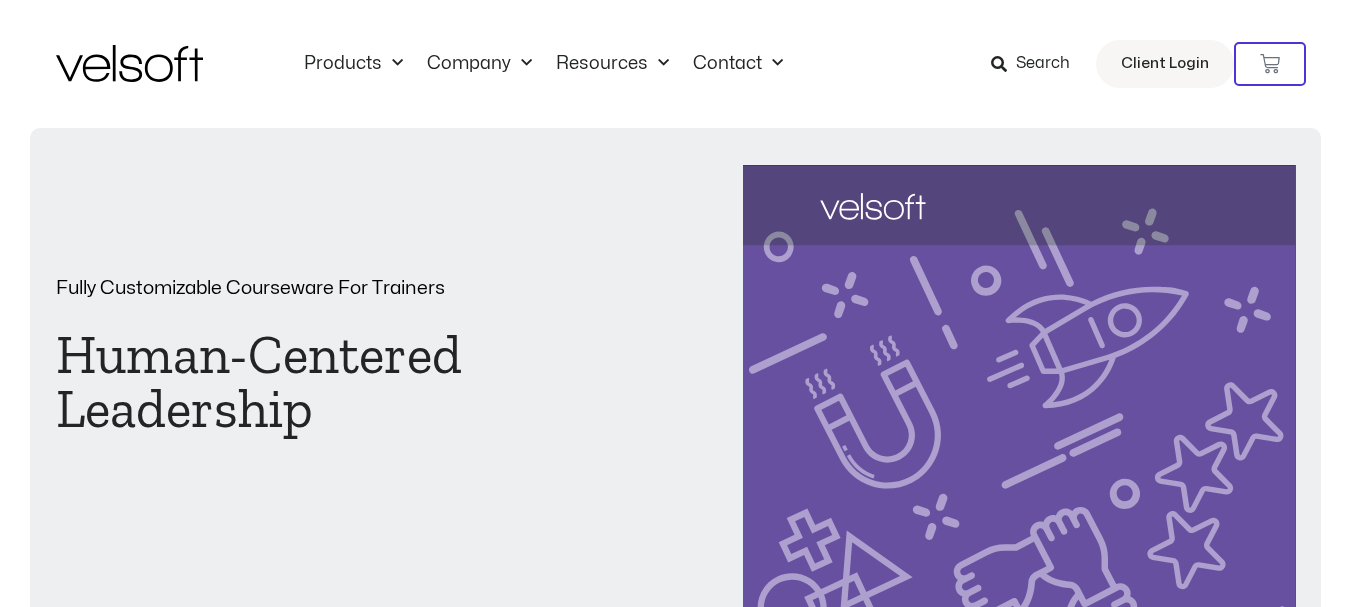 scroll, scrollTop: 0, scrollLeft: 0, axis: both 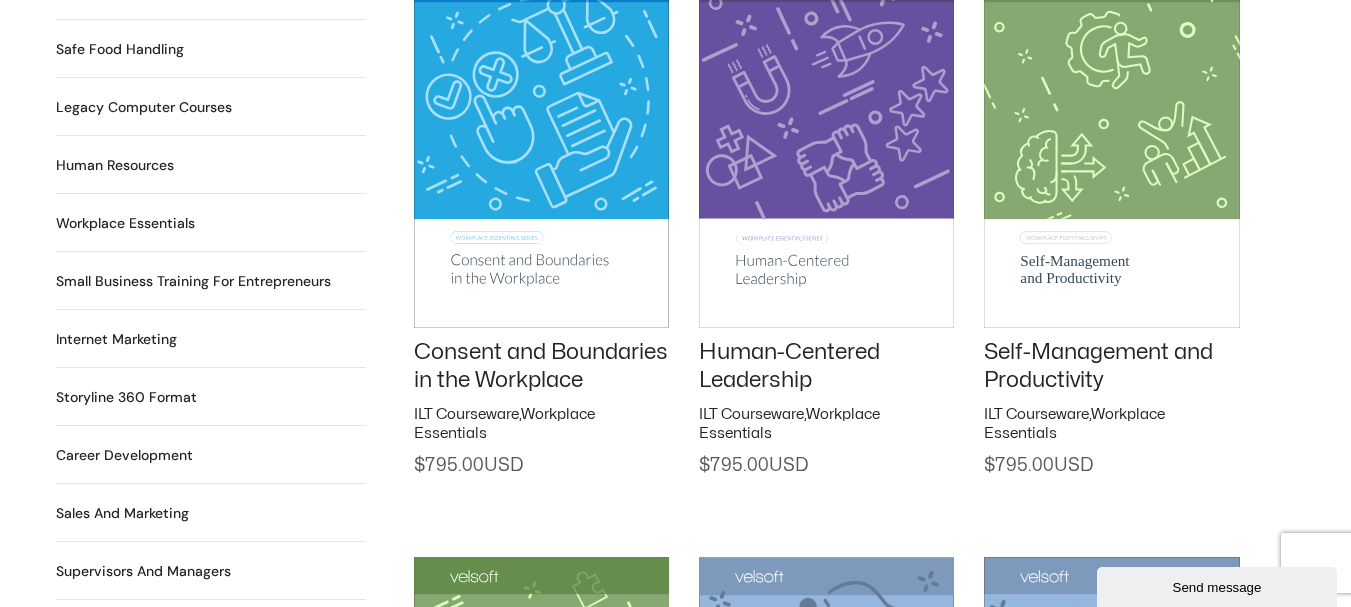 click on "Human-Centered Leadership" 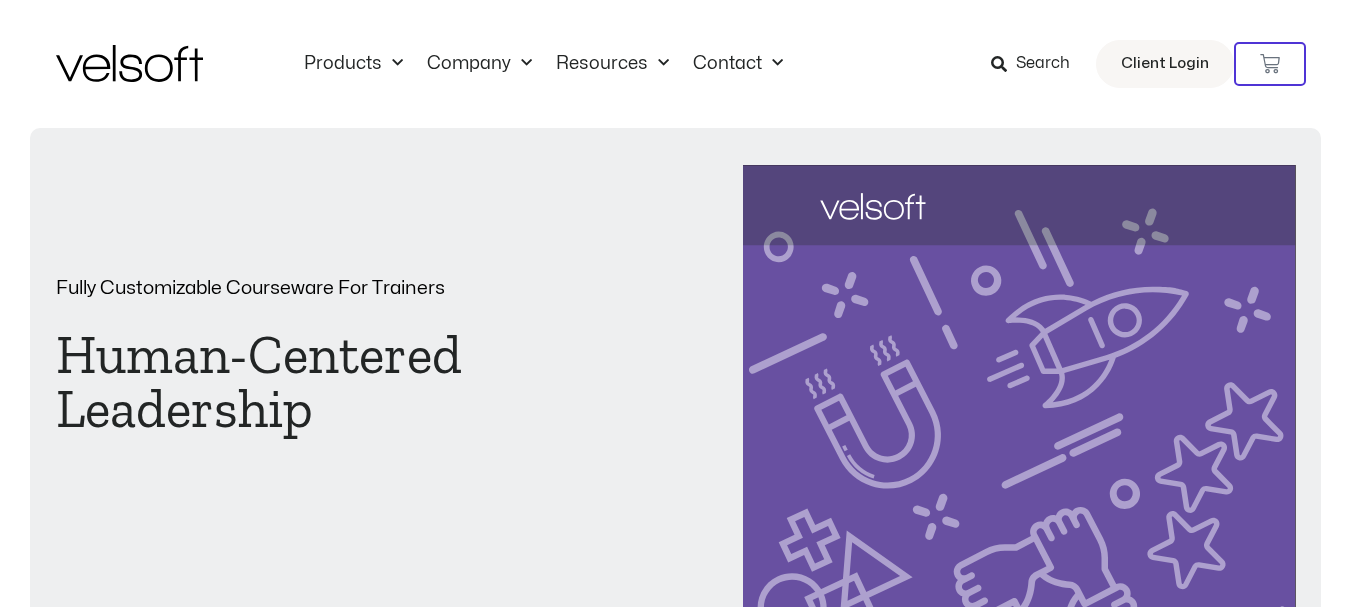 scroll, scrollTop: 0, scrollLeft: 0, axis: both 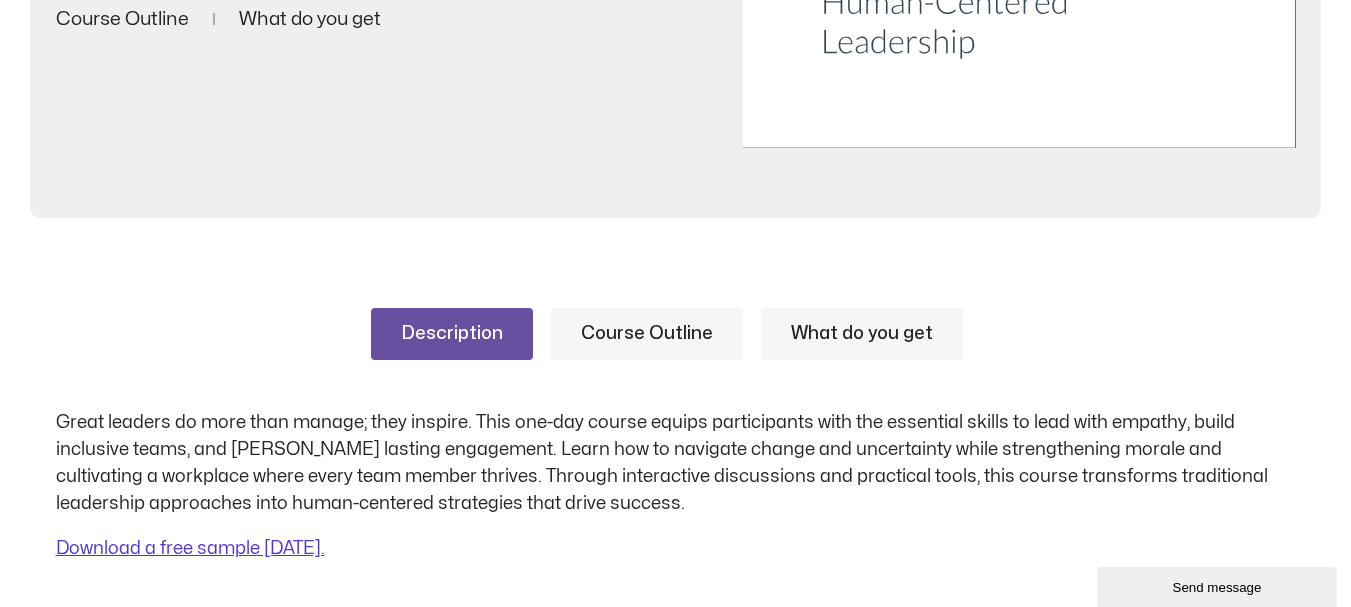 click on "Course Outline" at bounding box center (647, 334) 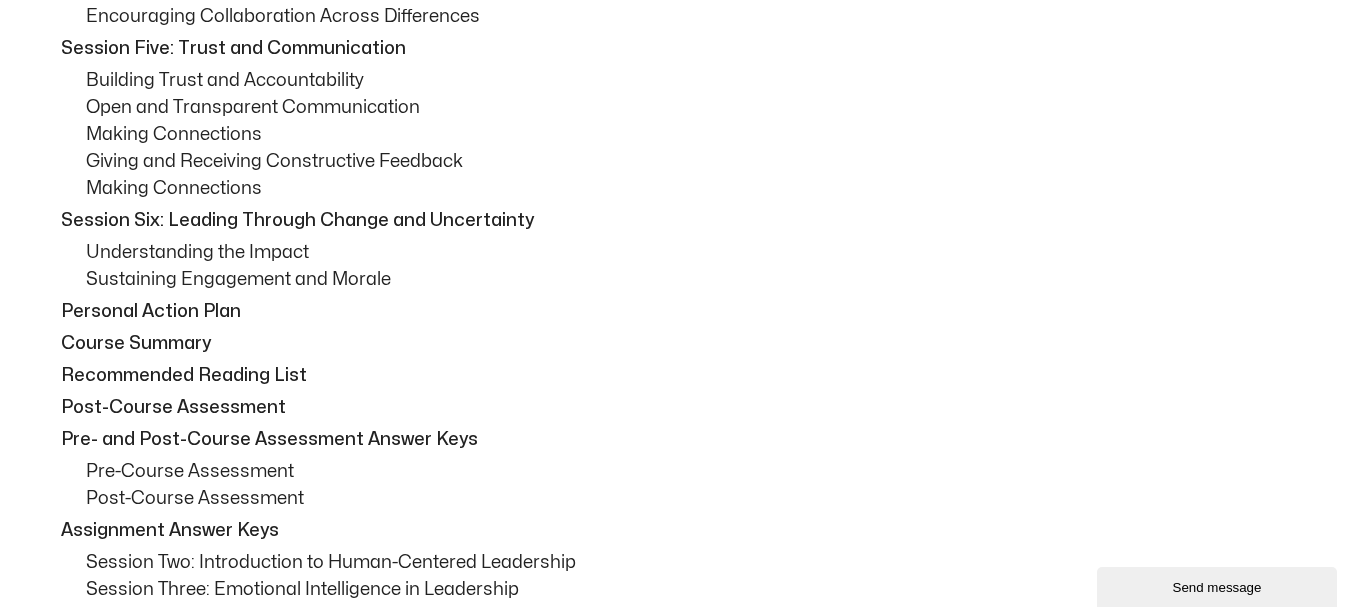 scroll, scrollTop: 1900, scrollLeft: 0, axis: vertical 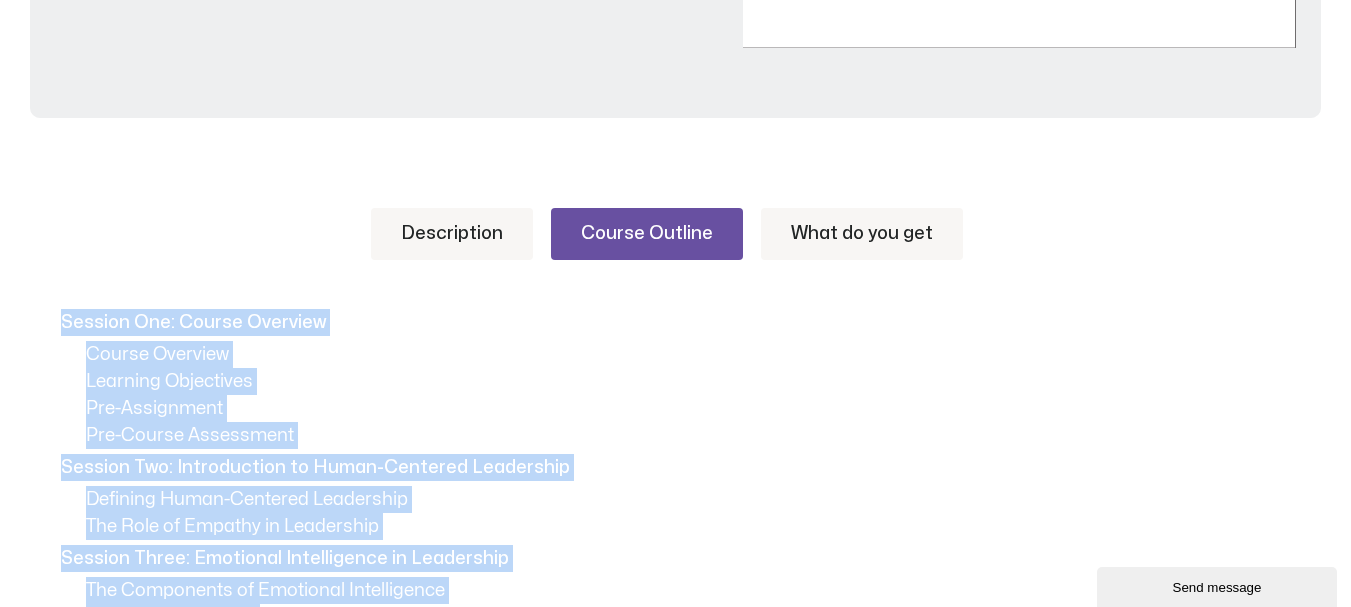 drag, startPoint x: 550, startPoint y: 484, endPoint x: 24, endPoint y: 307, distance: 554.982 